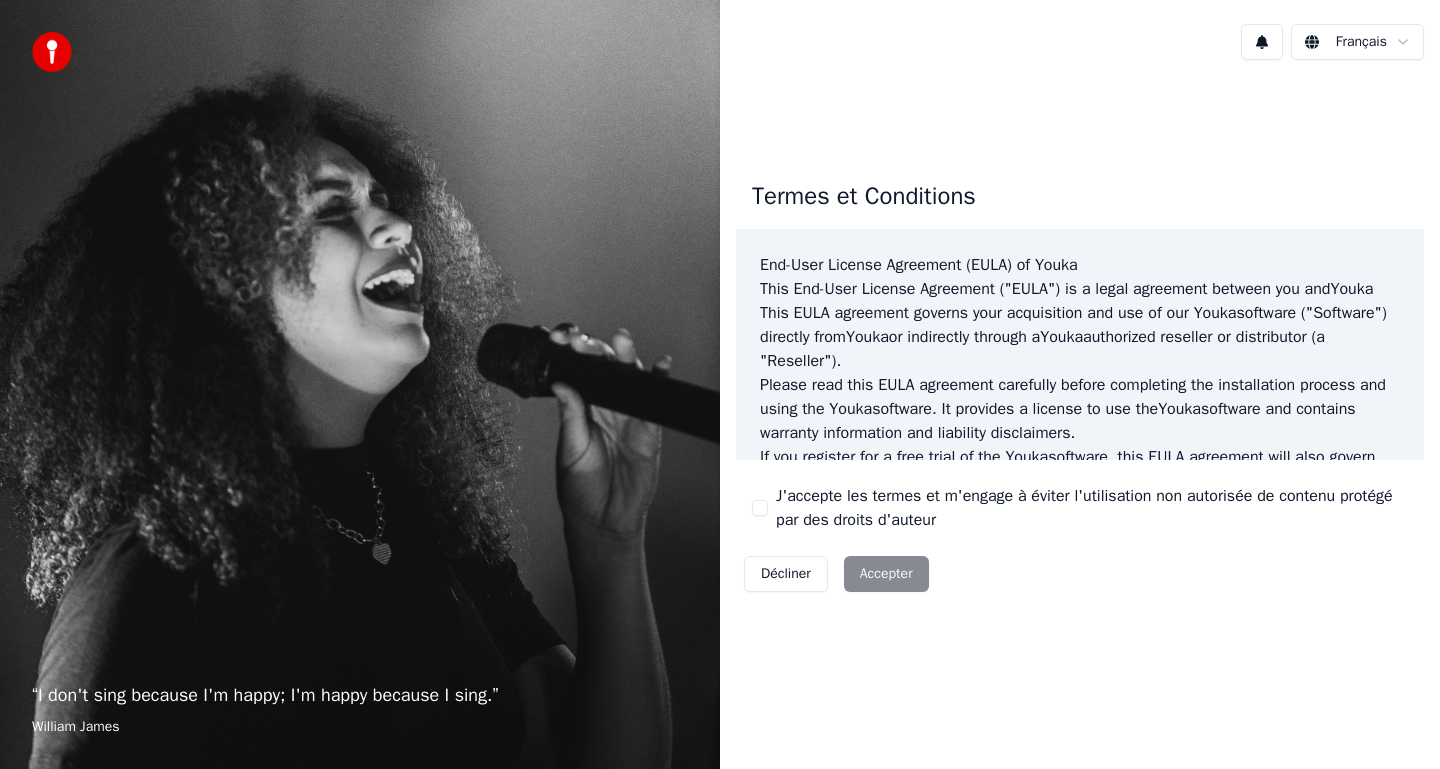 scroll, scrollTop: 0, scrollLeft: 0, axis: both 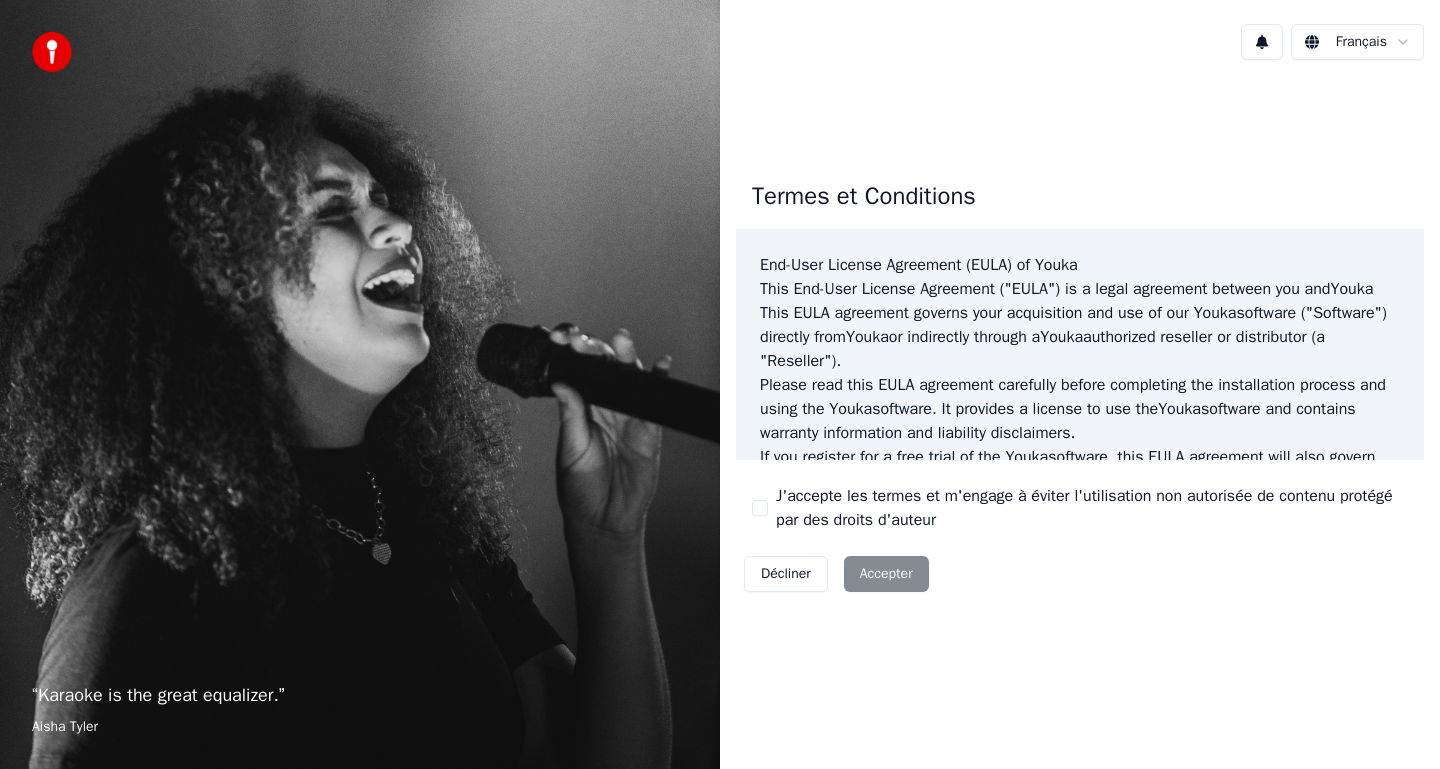 click on "Décliner Accepter" at bounding box center [836, 574] 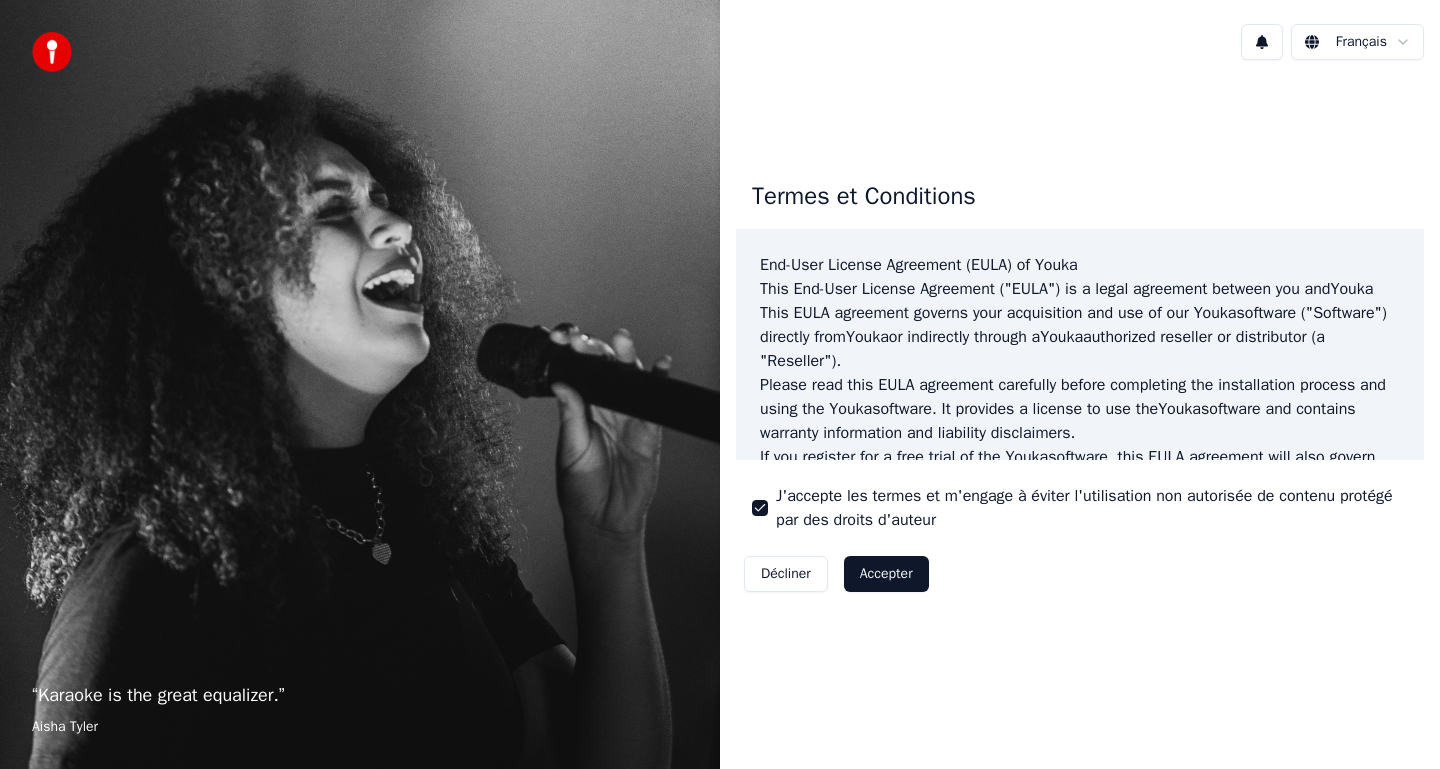 click on "Accepter" at bounding box center [886, 574] 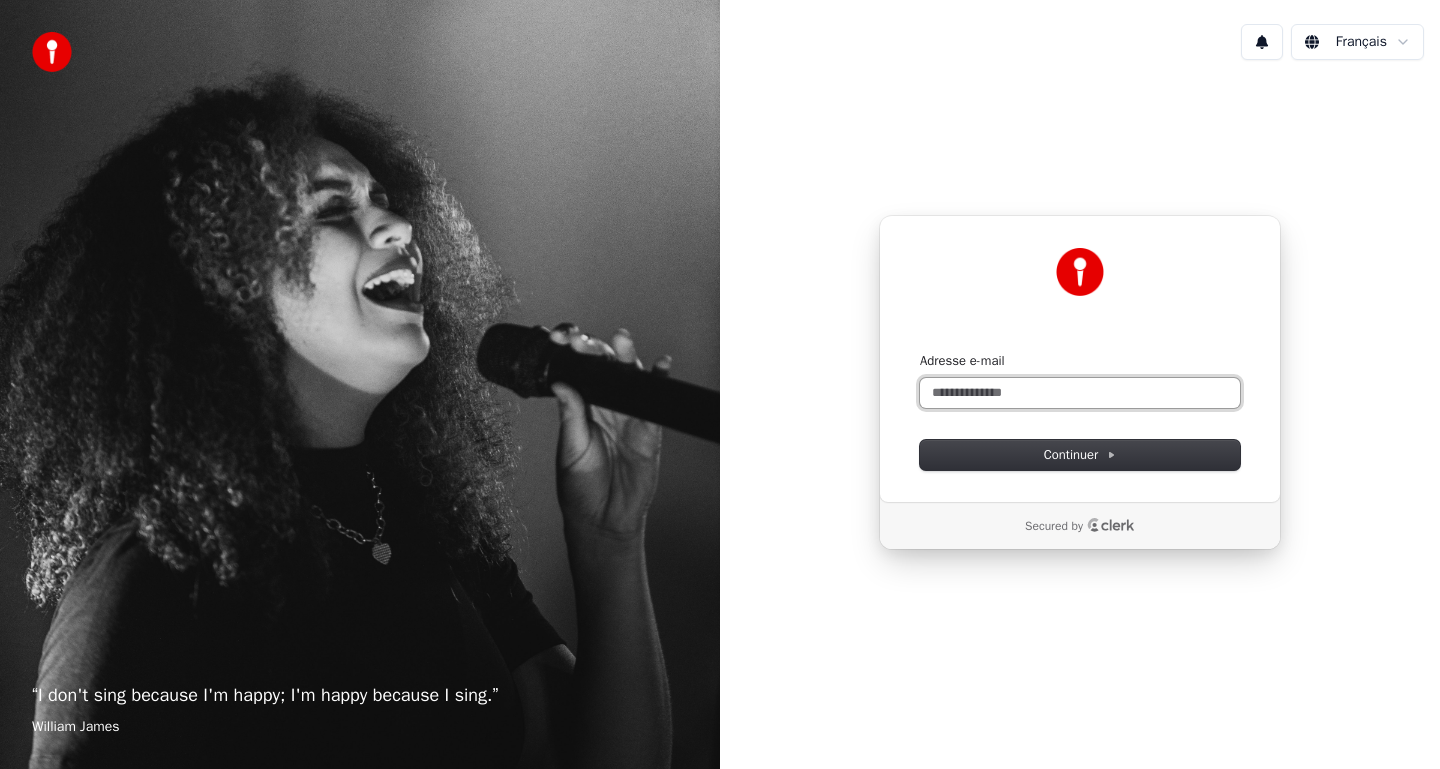 click on "Adresse e-mail" at bounding box center [1080, 393] 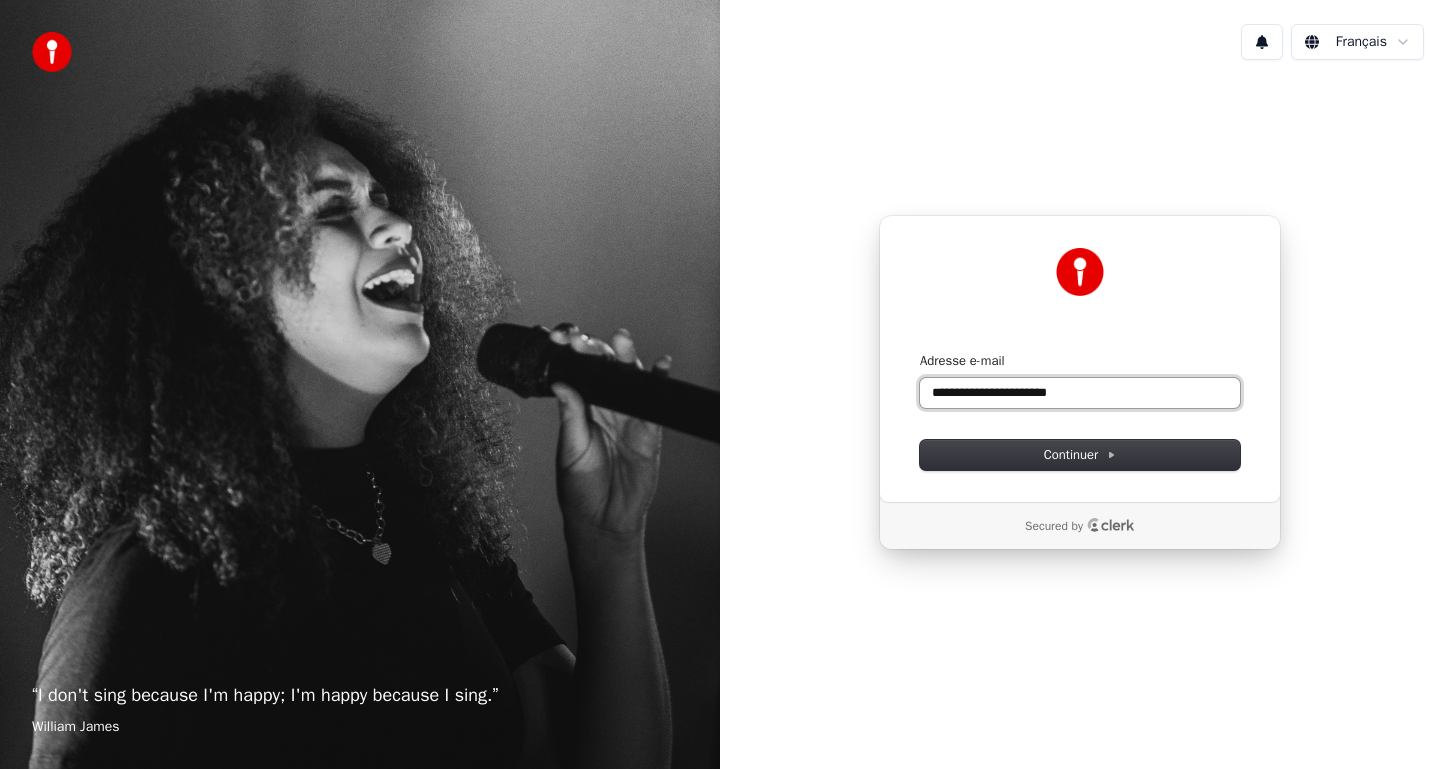 click at bounding box center [920, 352] 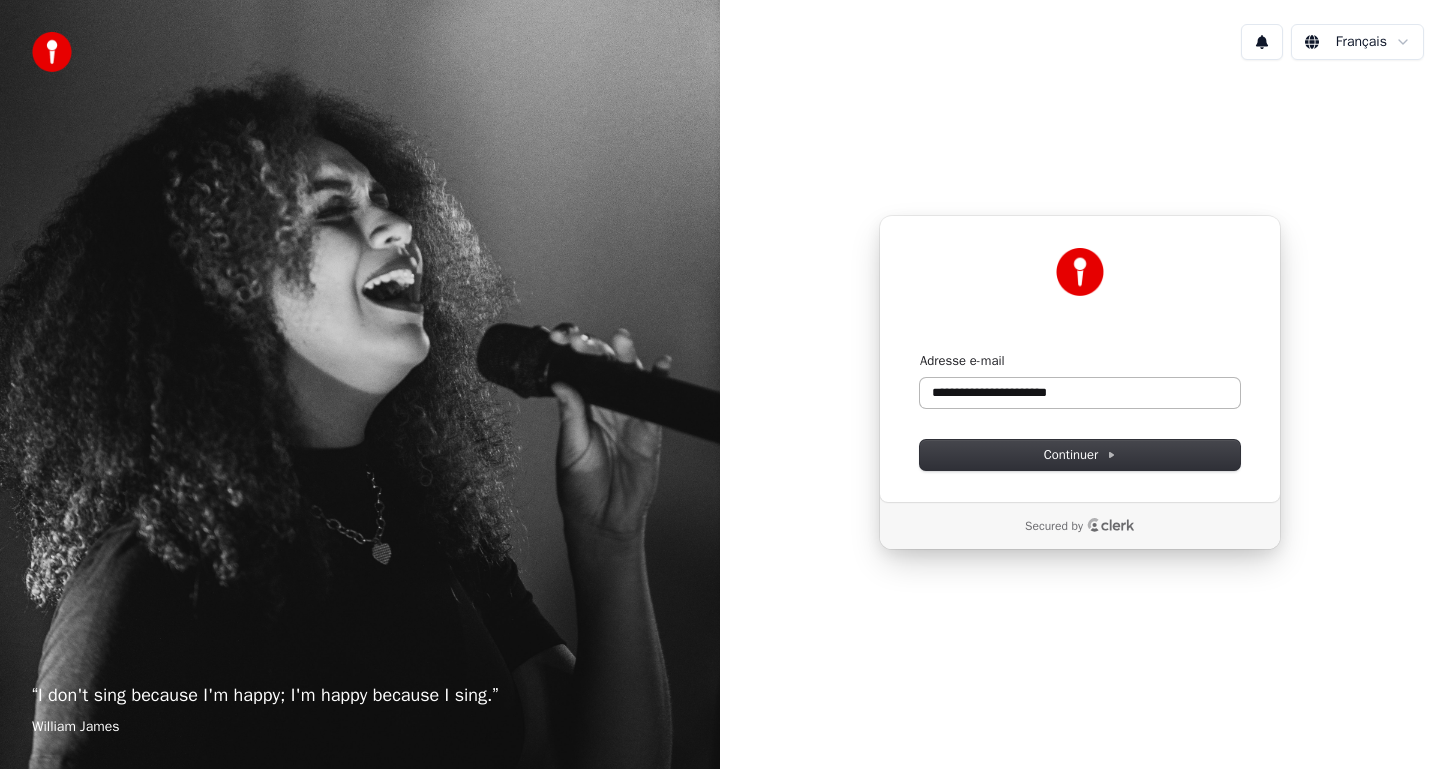 type on "**********" 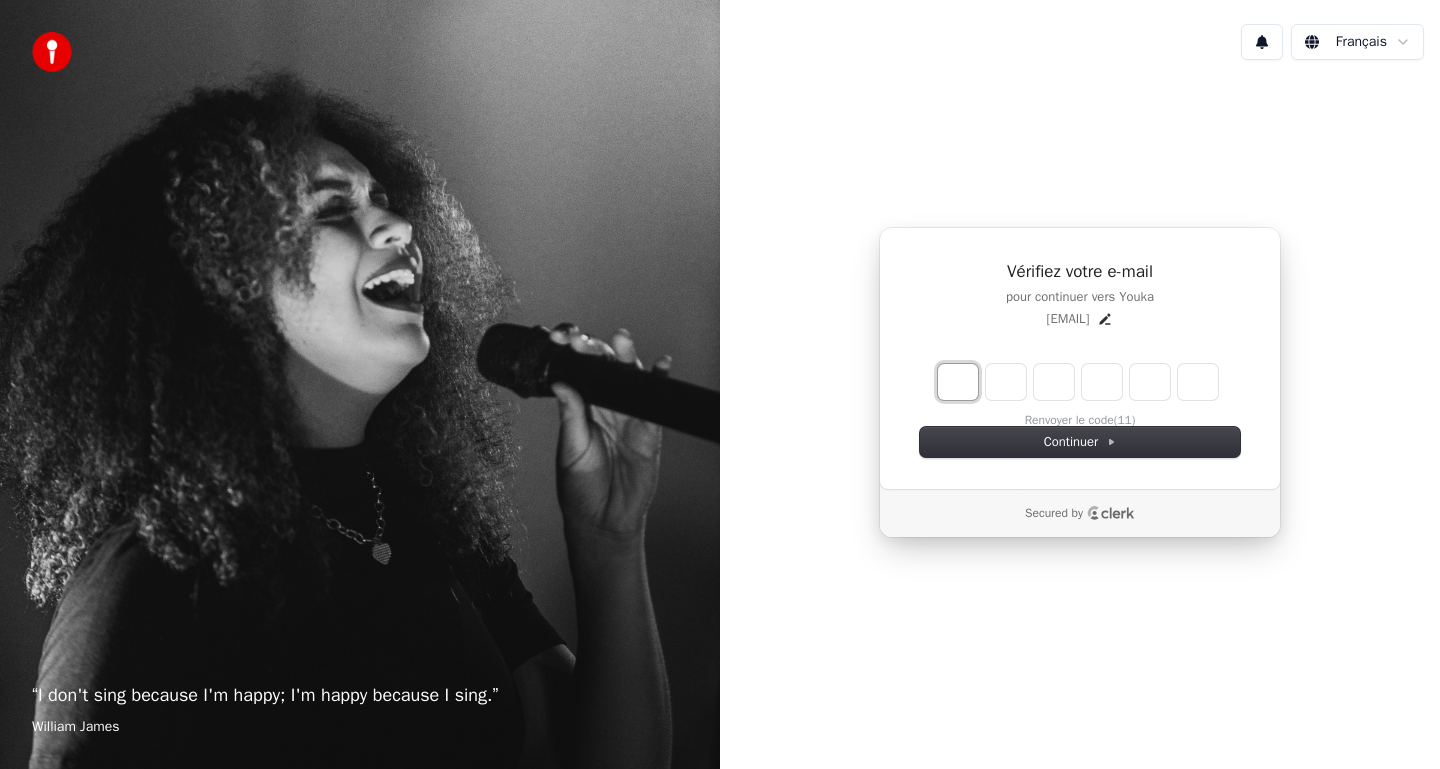 type on "*" 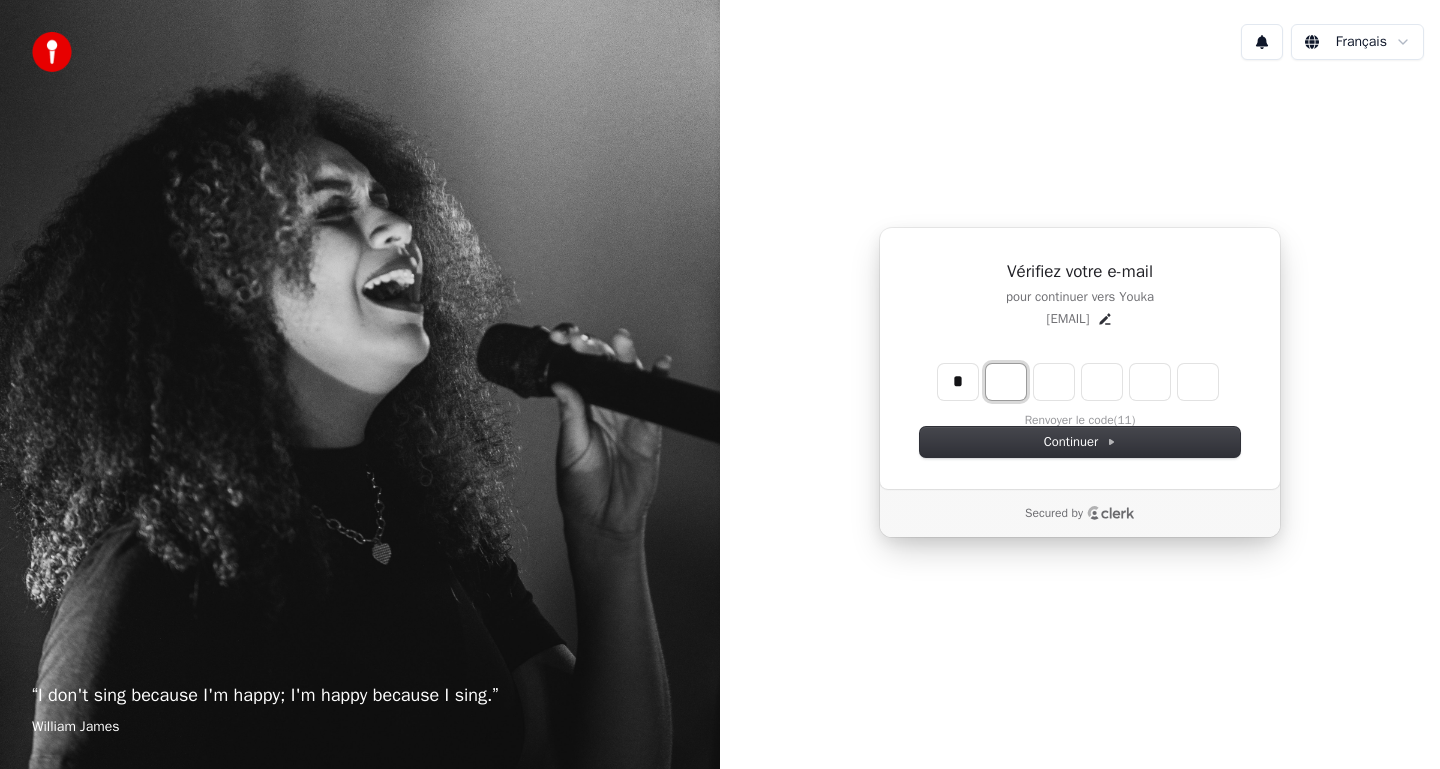 type on "*" 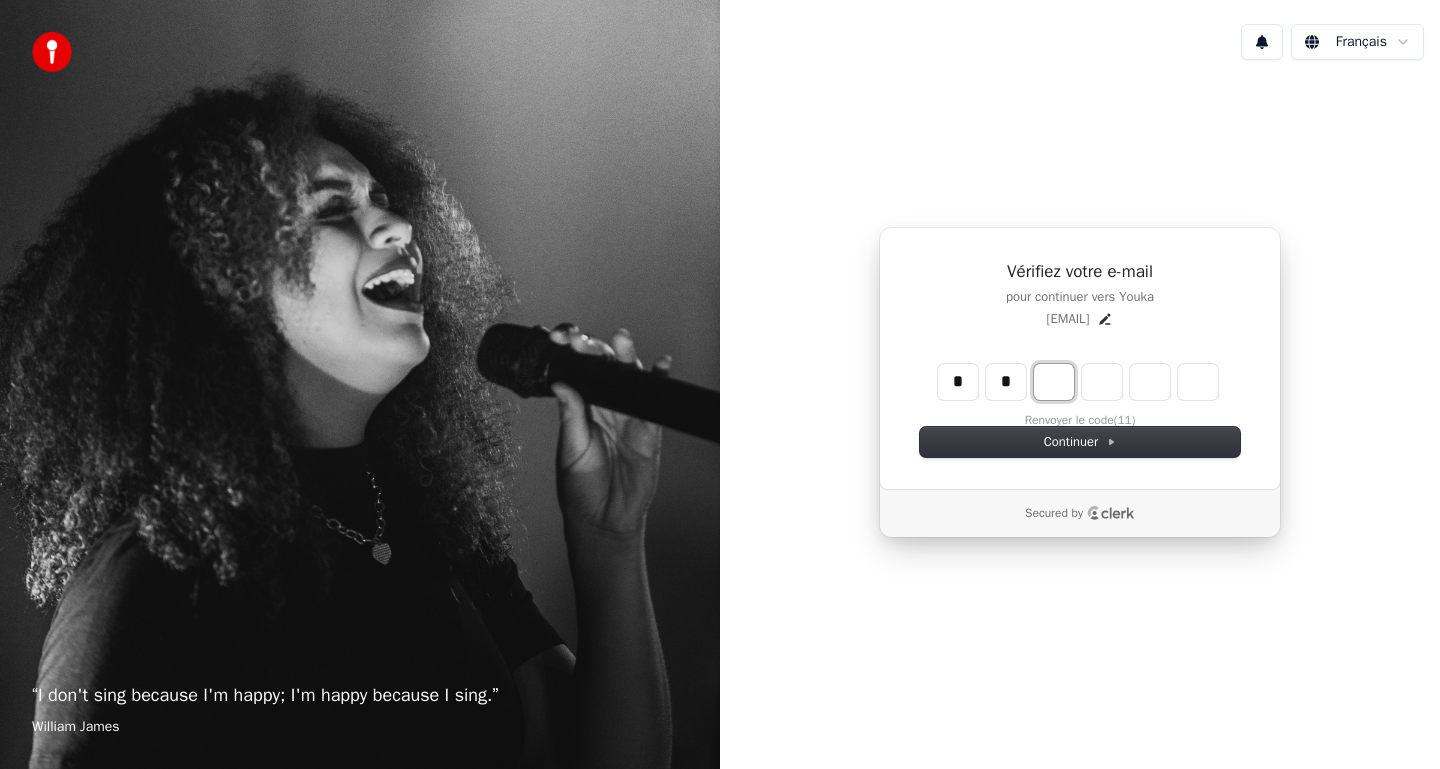 type on "**" 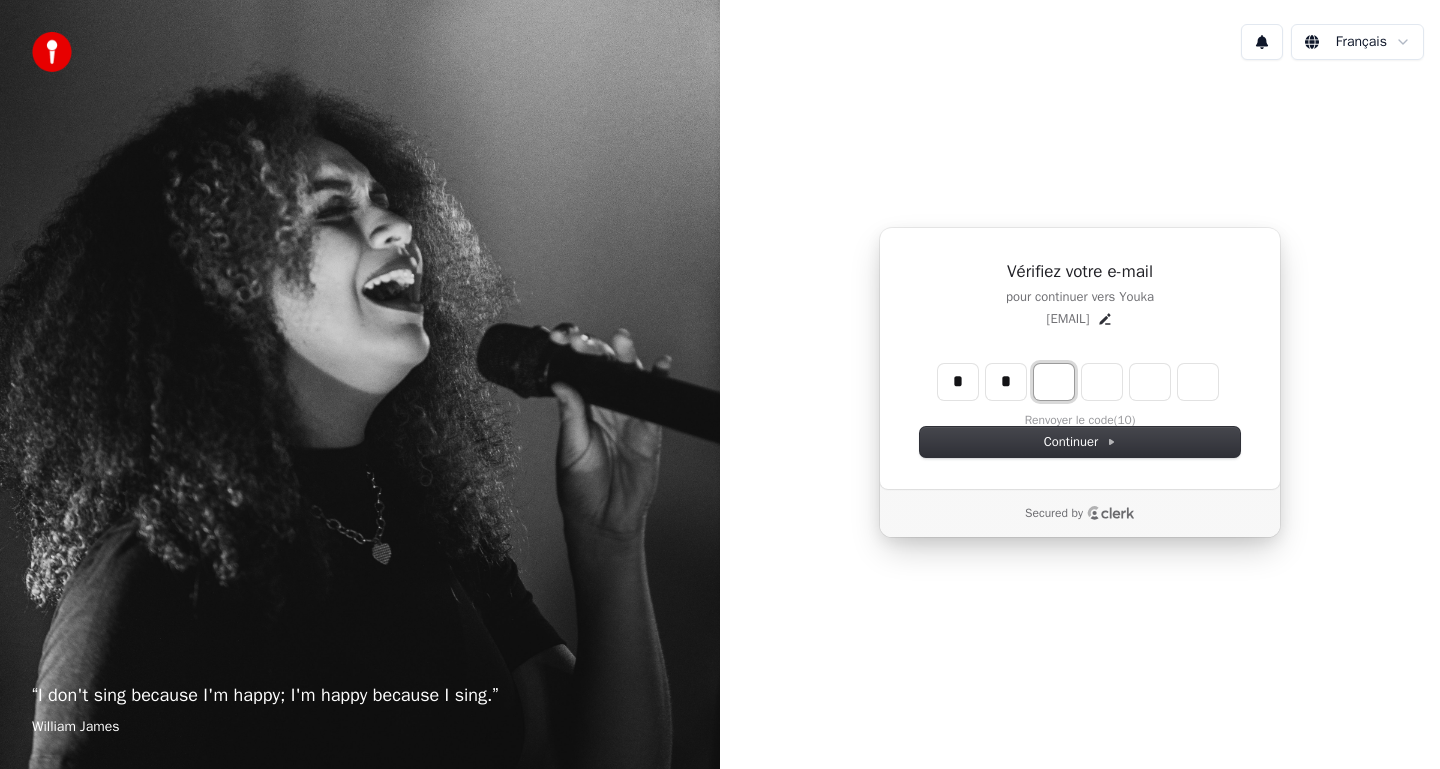 type on "*" 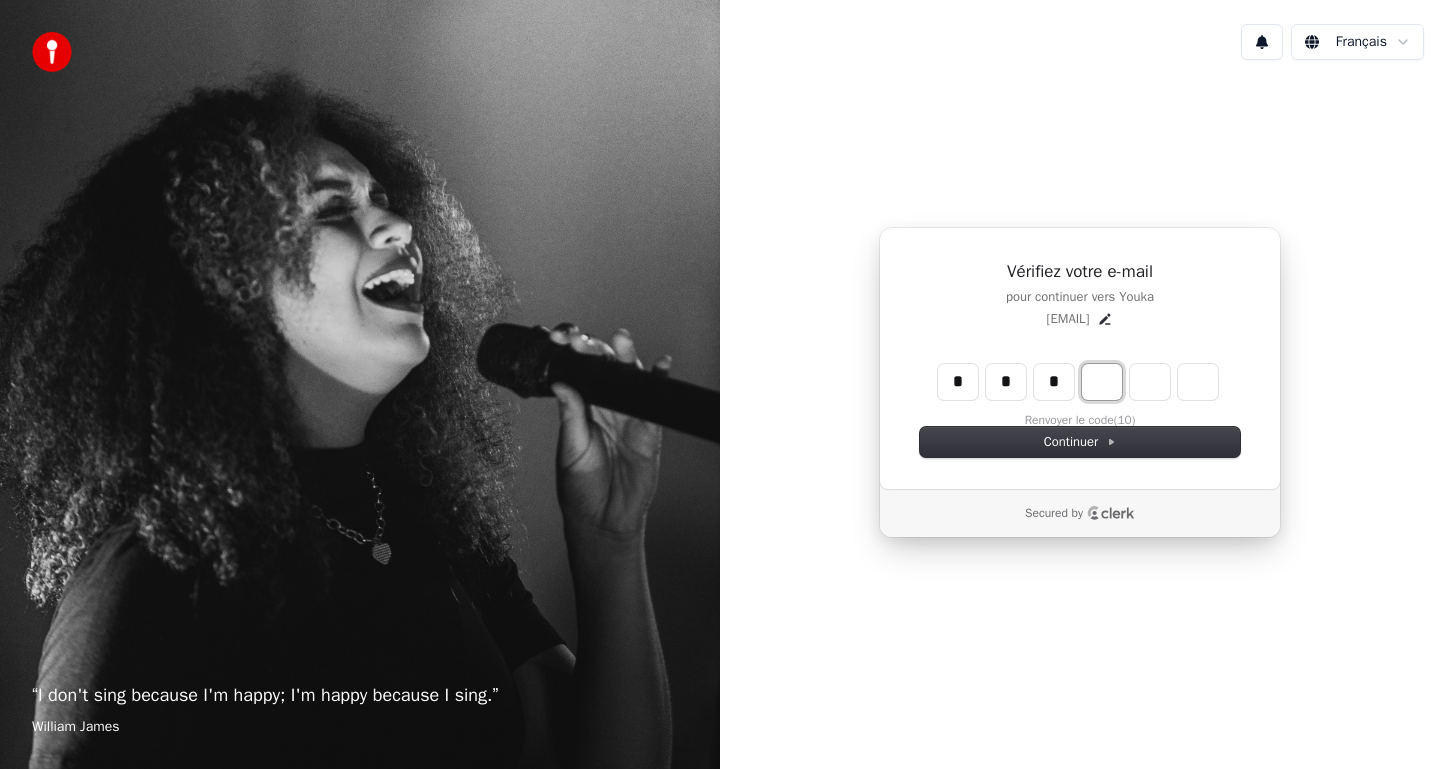 type on "***" 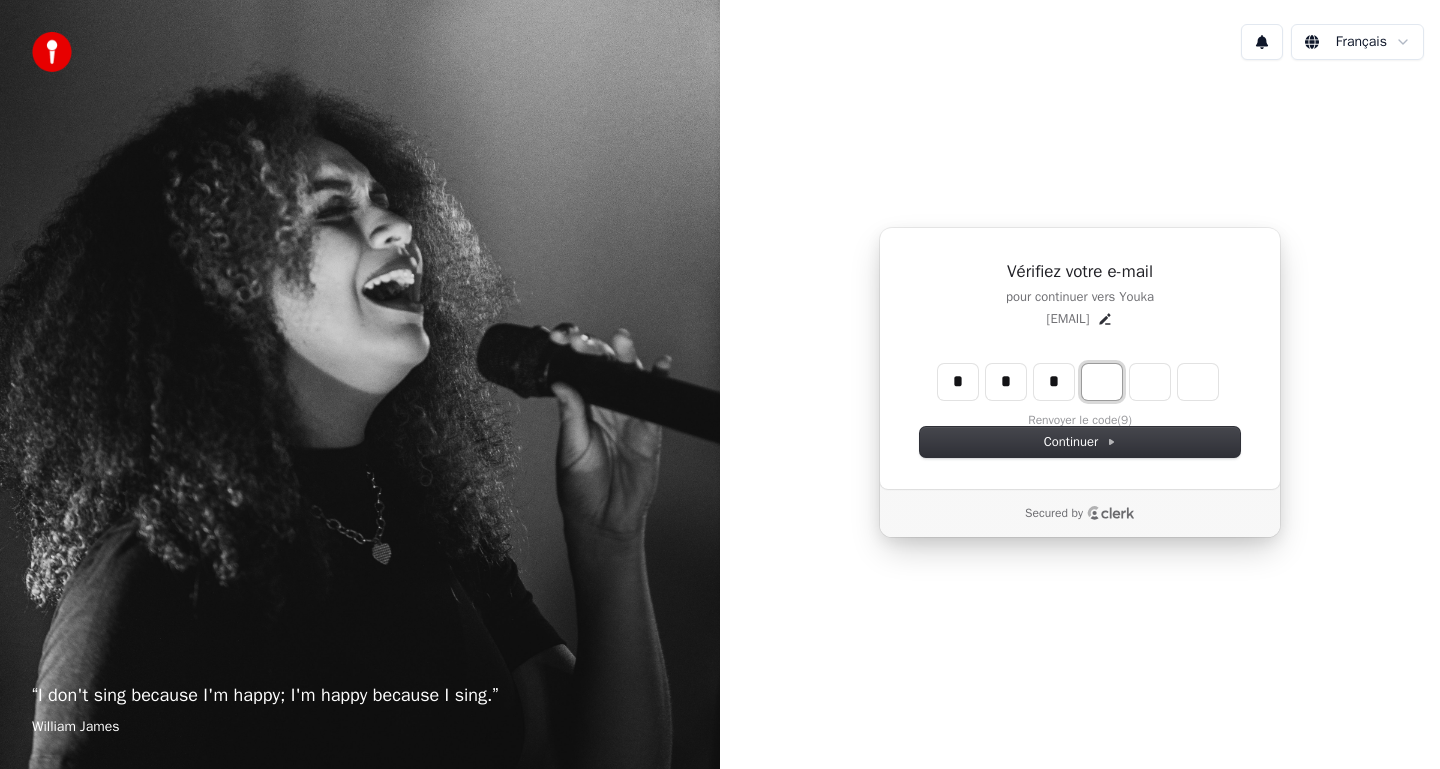 type on "*" 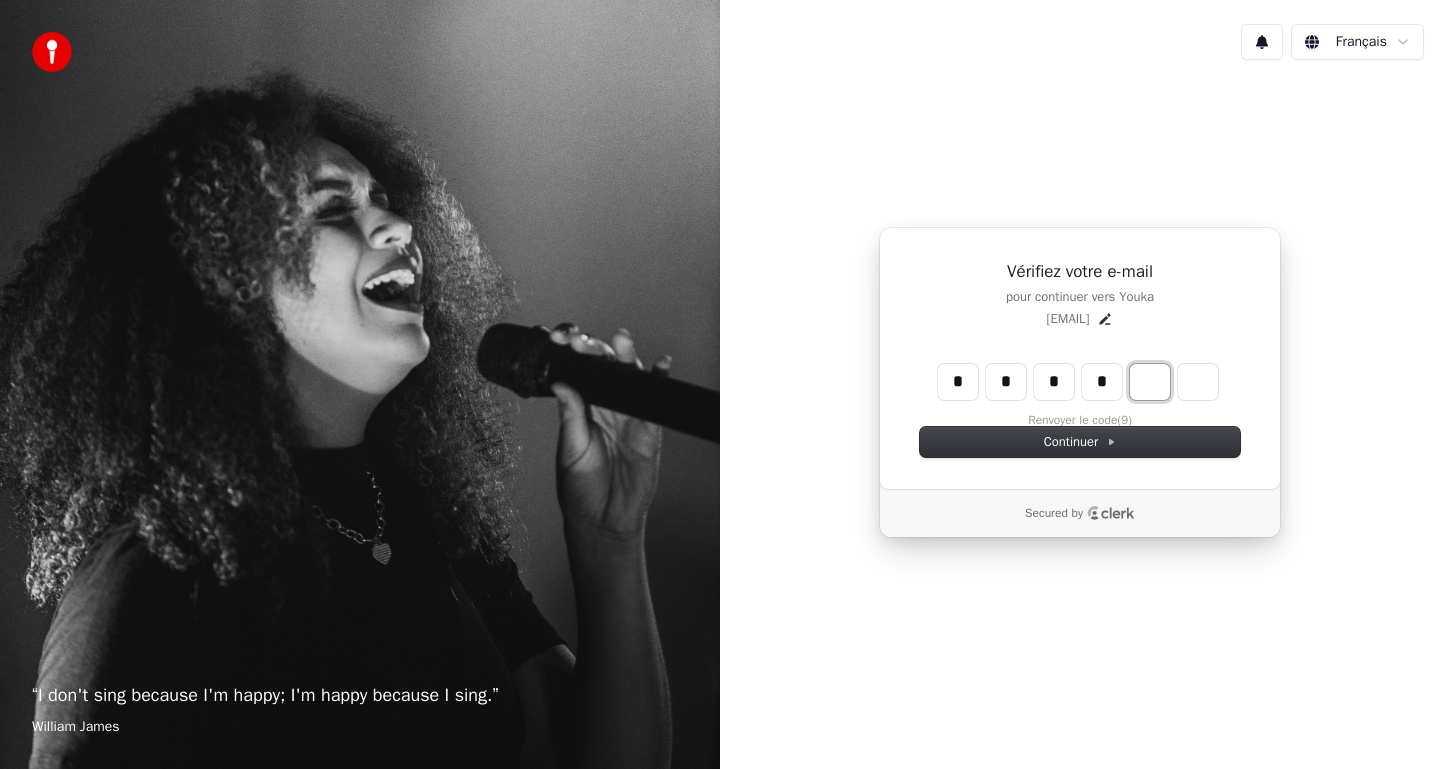 type on "****" 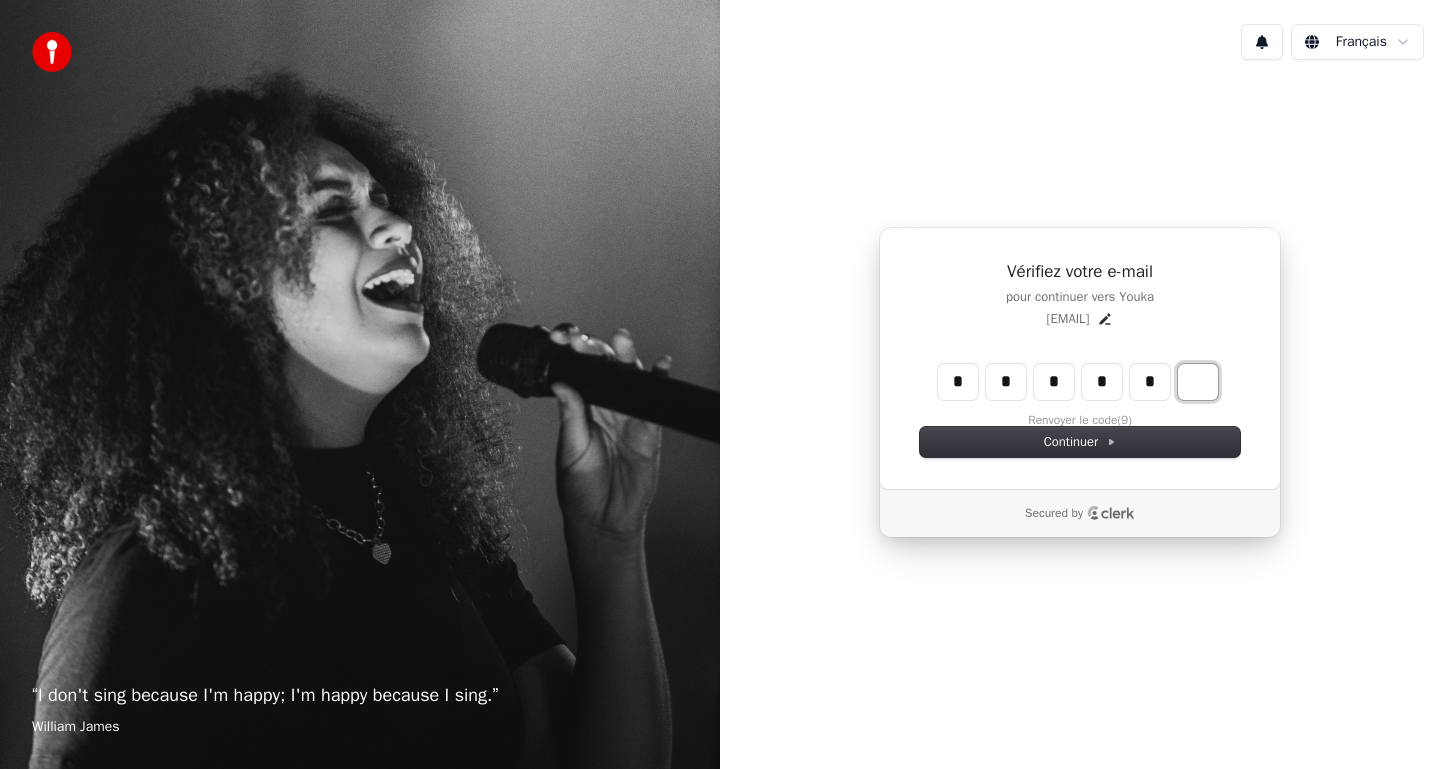type on "*****" 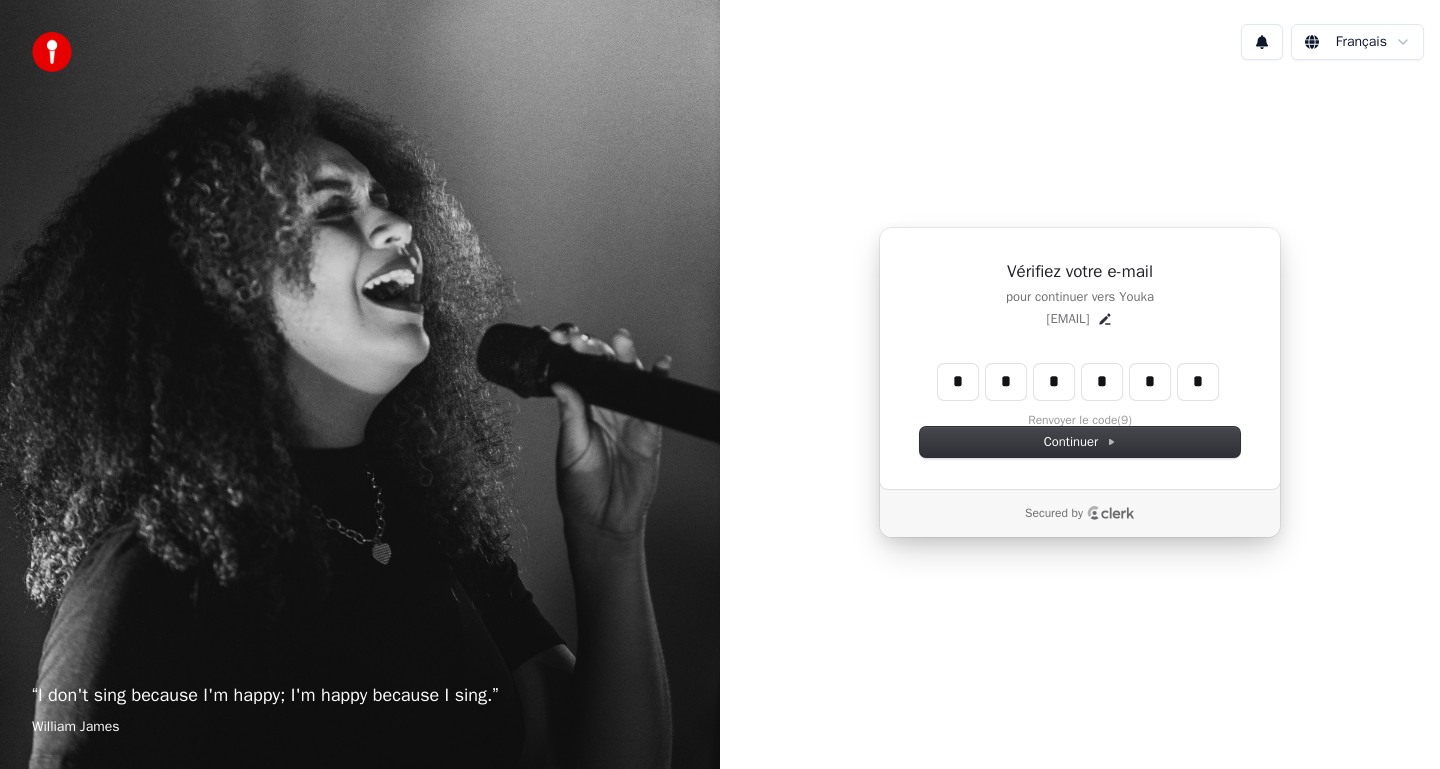 type on "******" 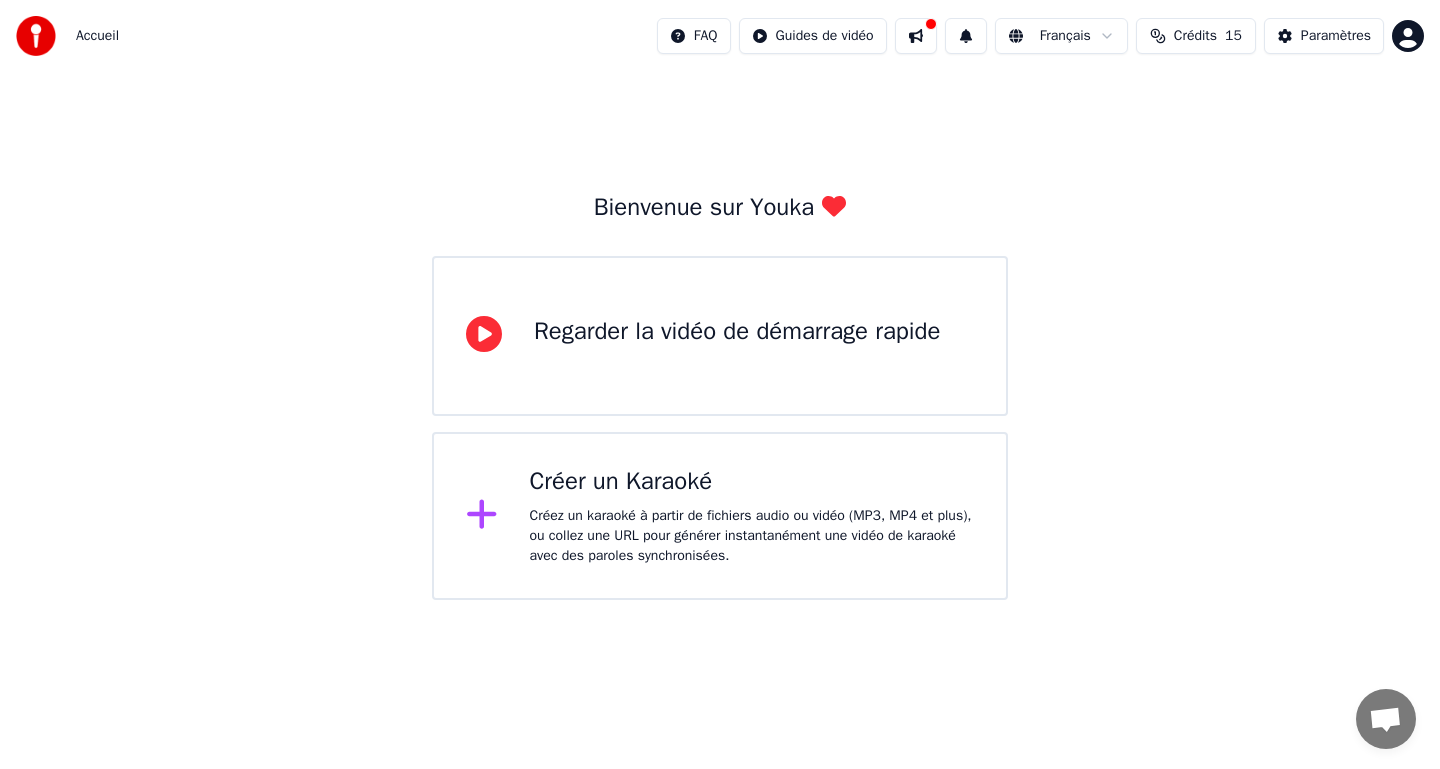 click on "Créer un Karaoké" at bounding box center (752, 482) 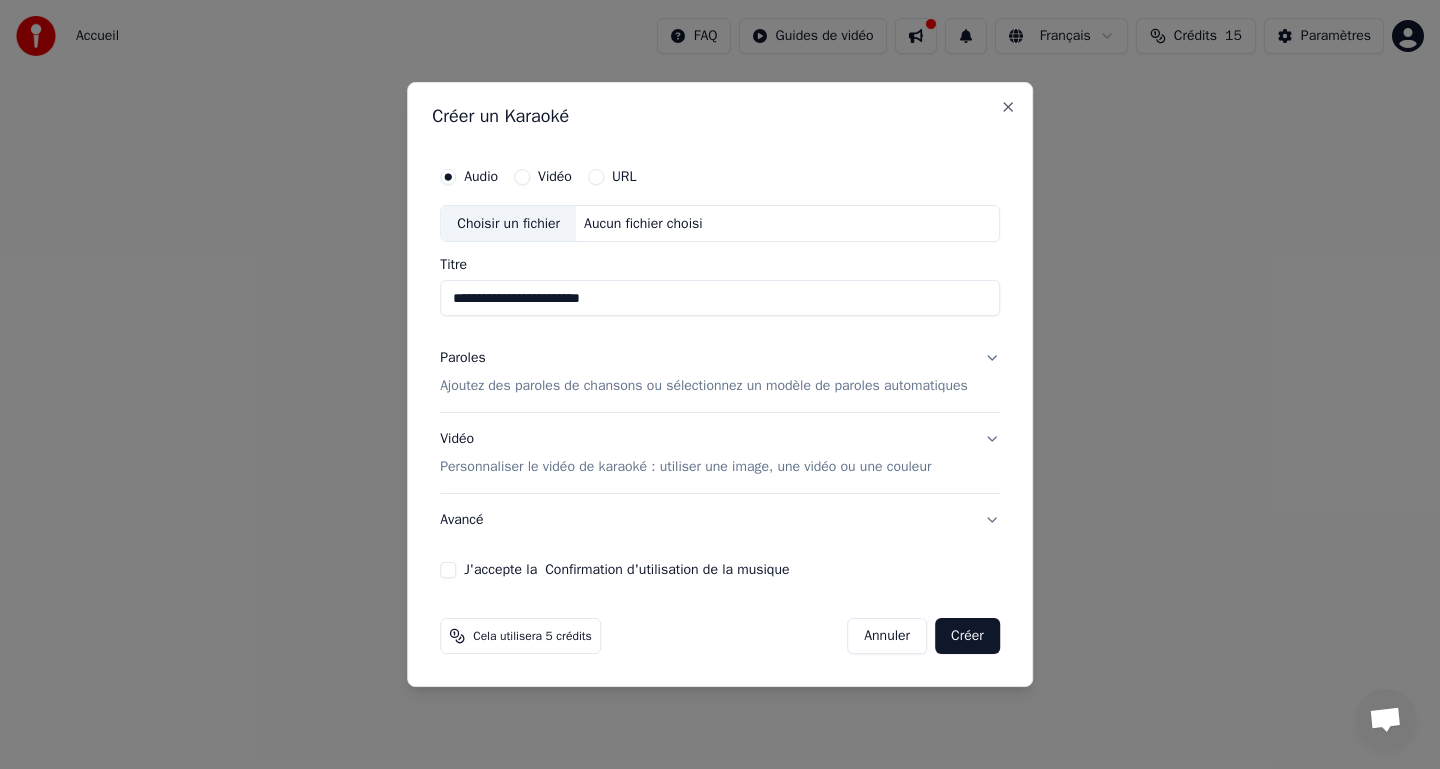 type on "**********" 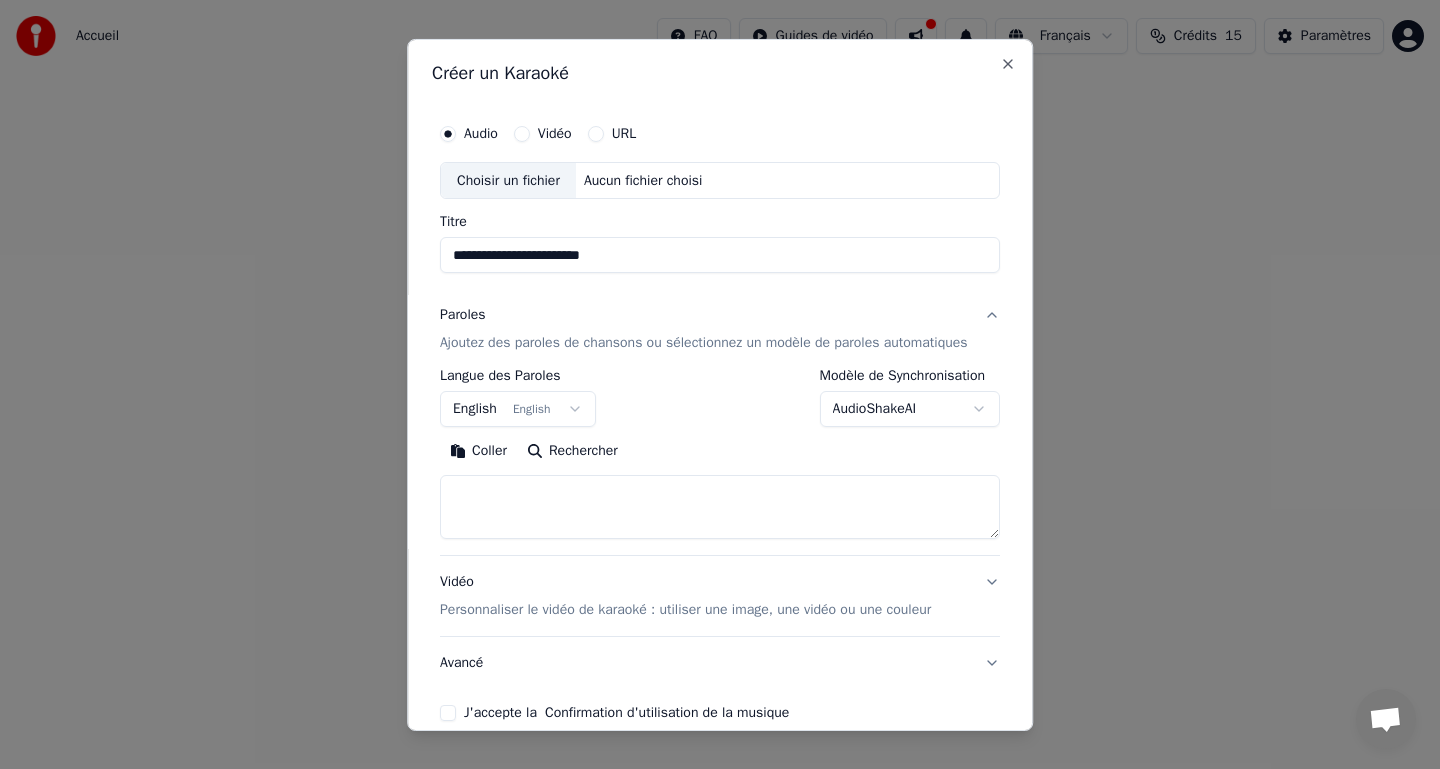 click on "English English" at bounding box center (518, 409) 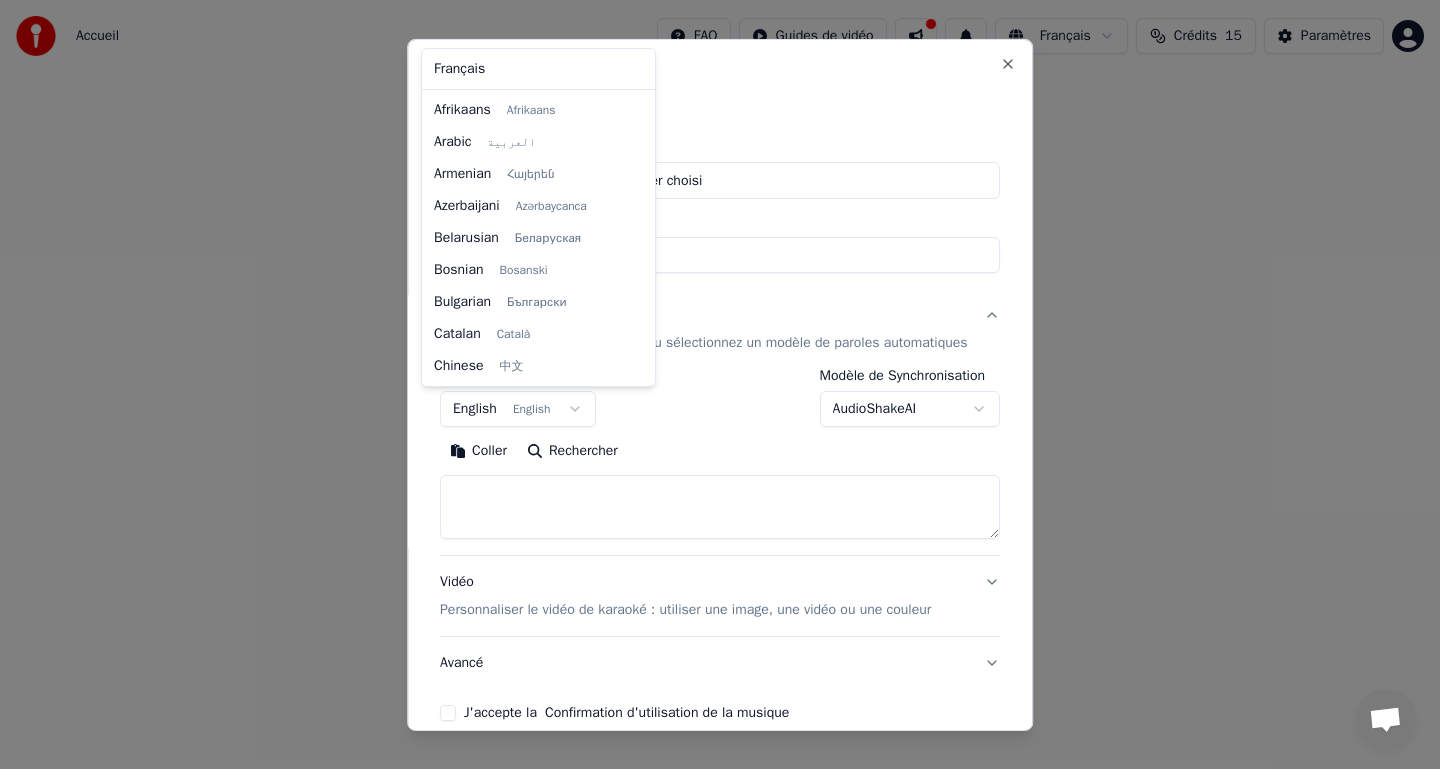 scroll, scrollTop: 160, scrollLeft: 0, axis: vertical 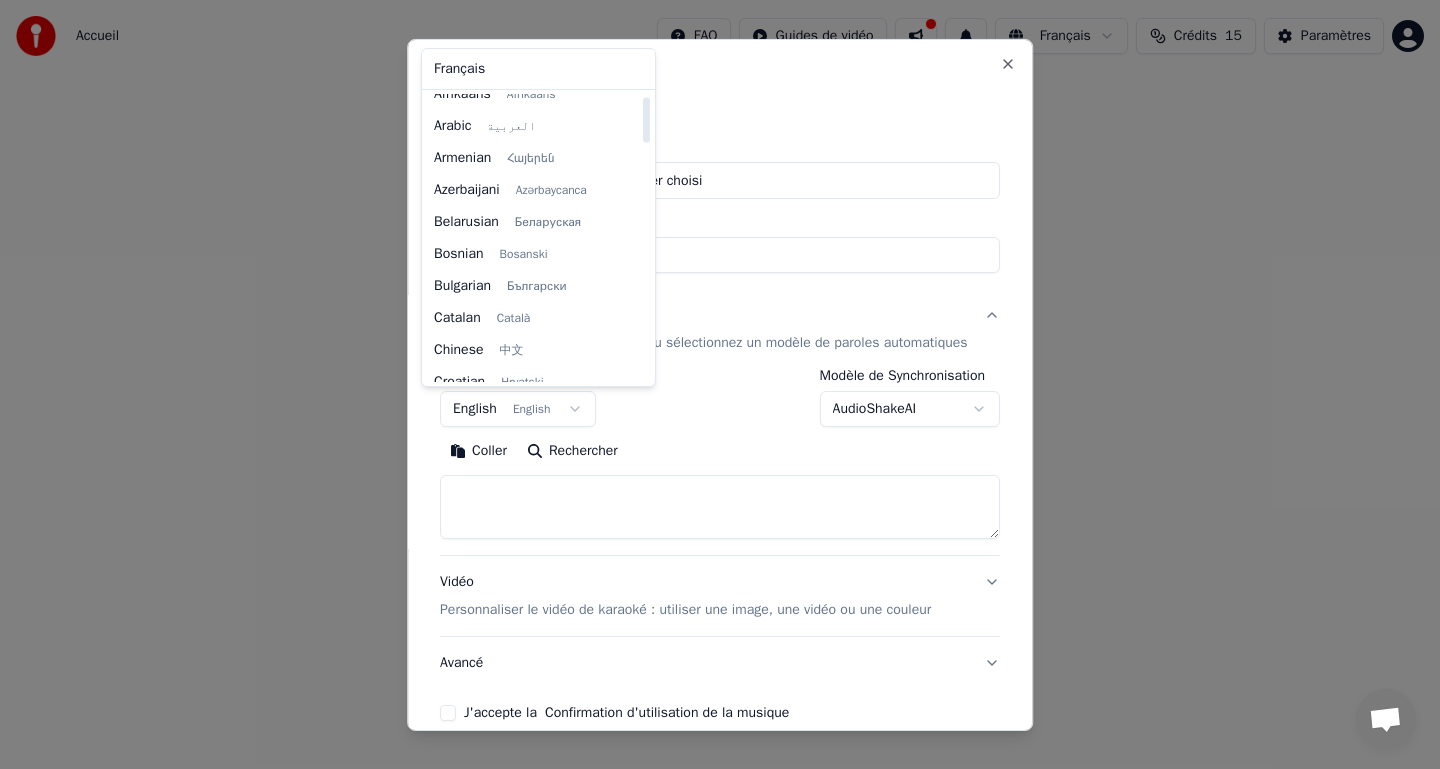 select on "**" 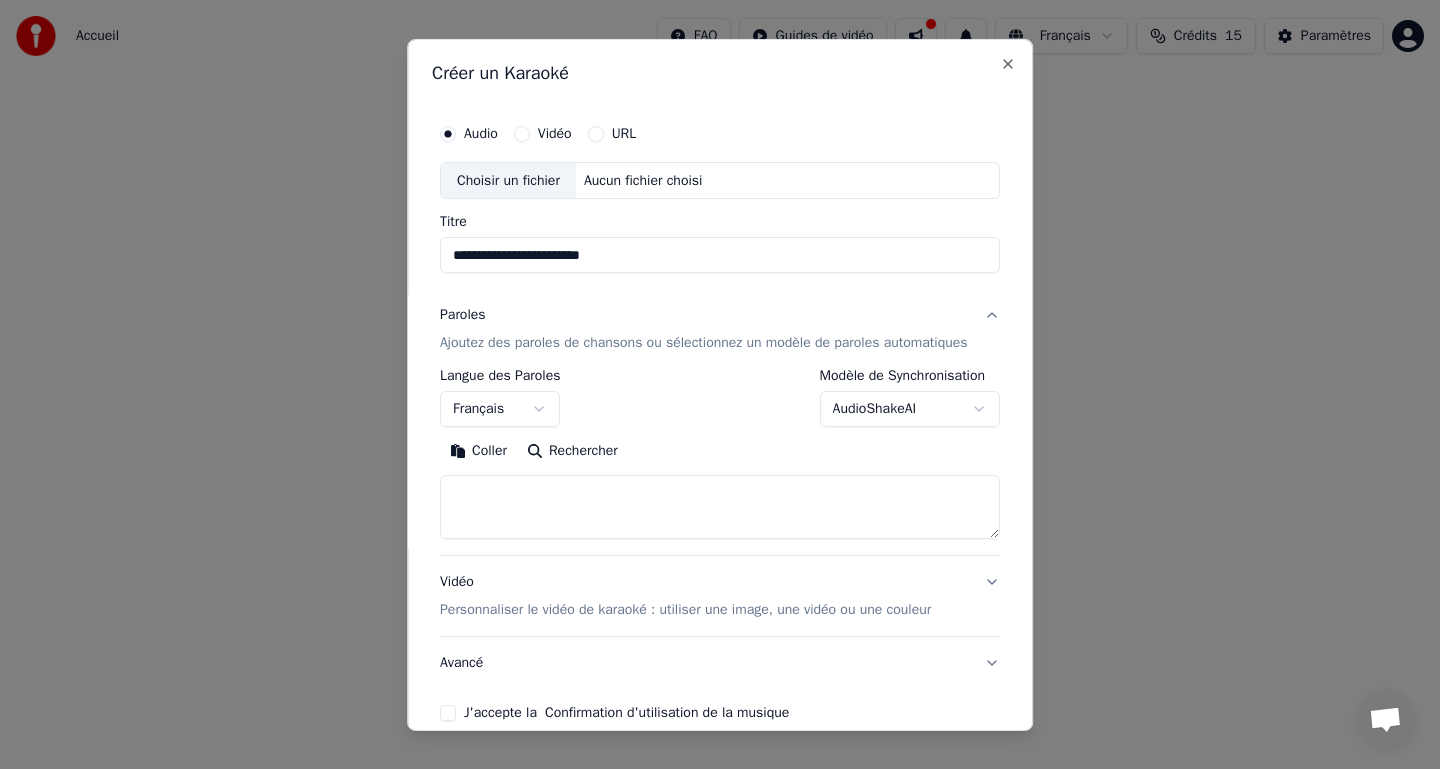 click on "**********" at bounding box center [720, 300] 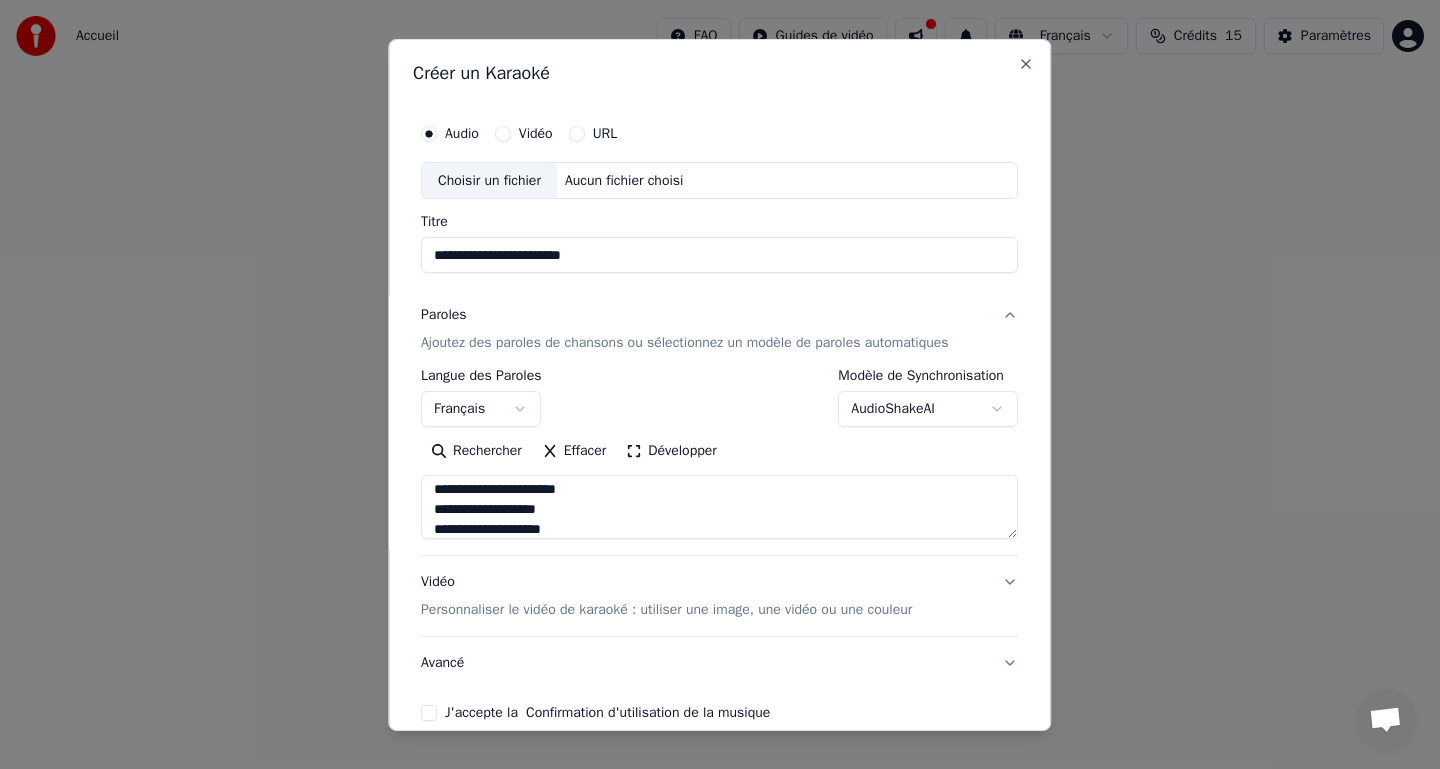 scroll, scrollTop: 0, scrollLeft: 0, axis: both 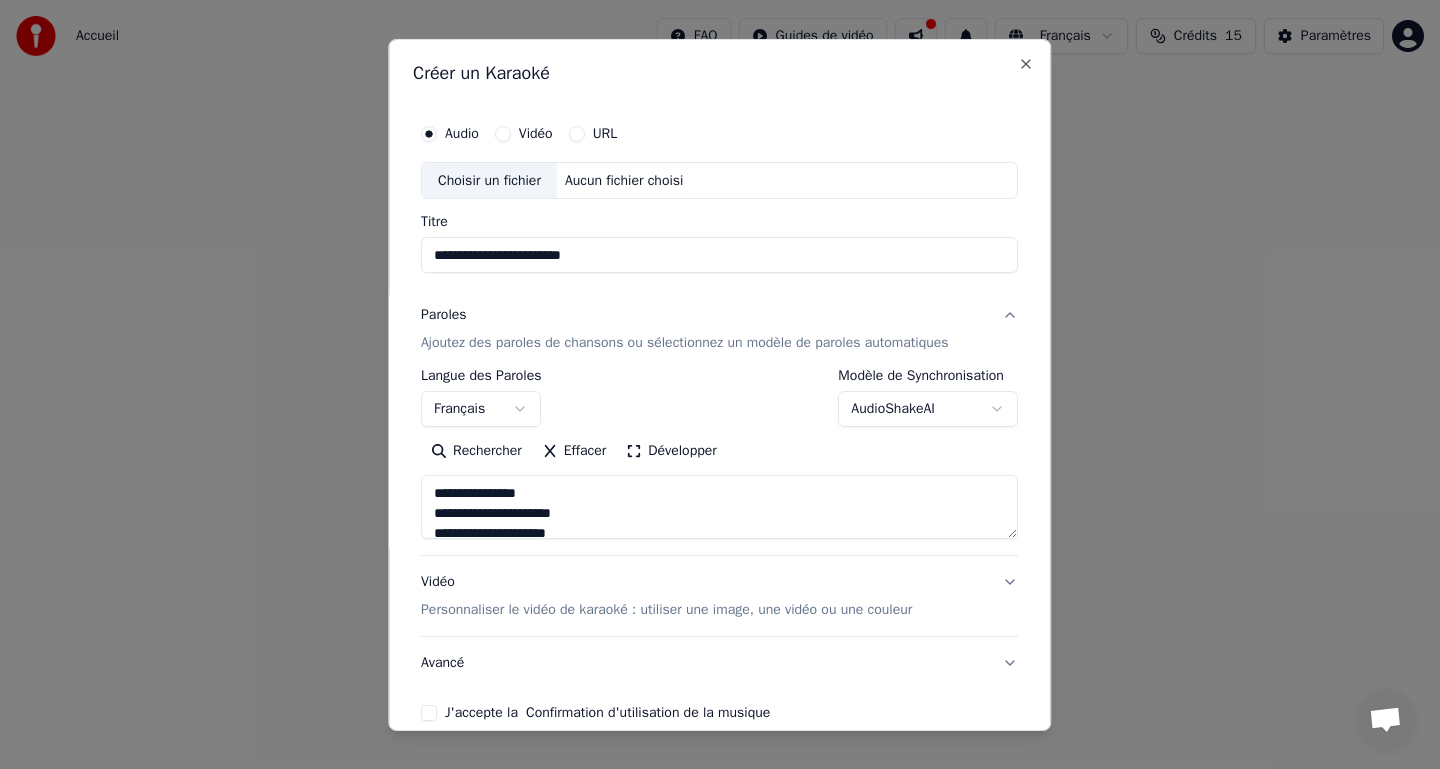 type on "**********" 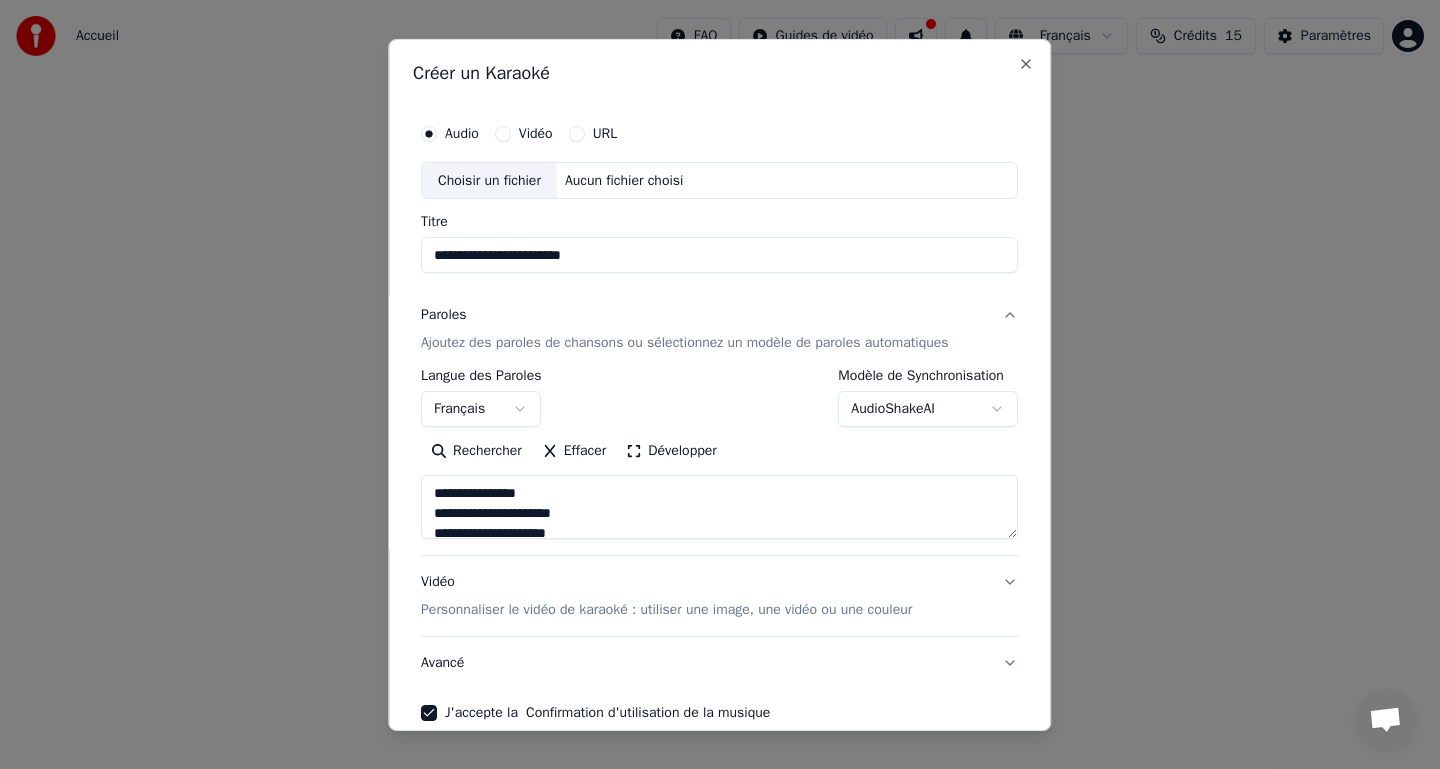 scroll, scrollTop: 99, scrollLeft: 0, axis: vertical 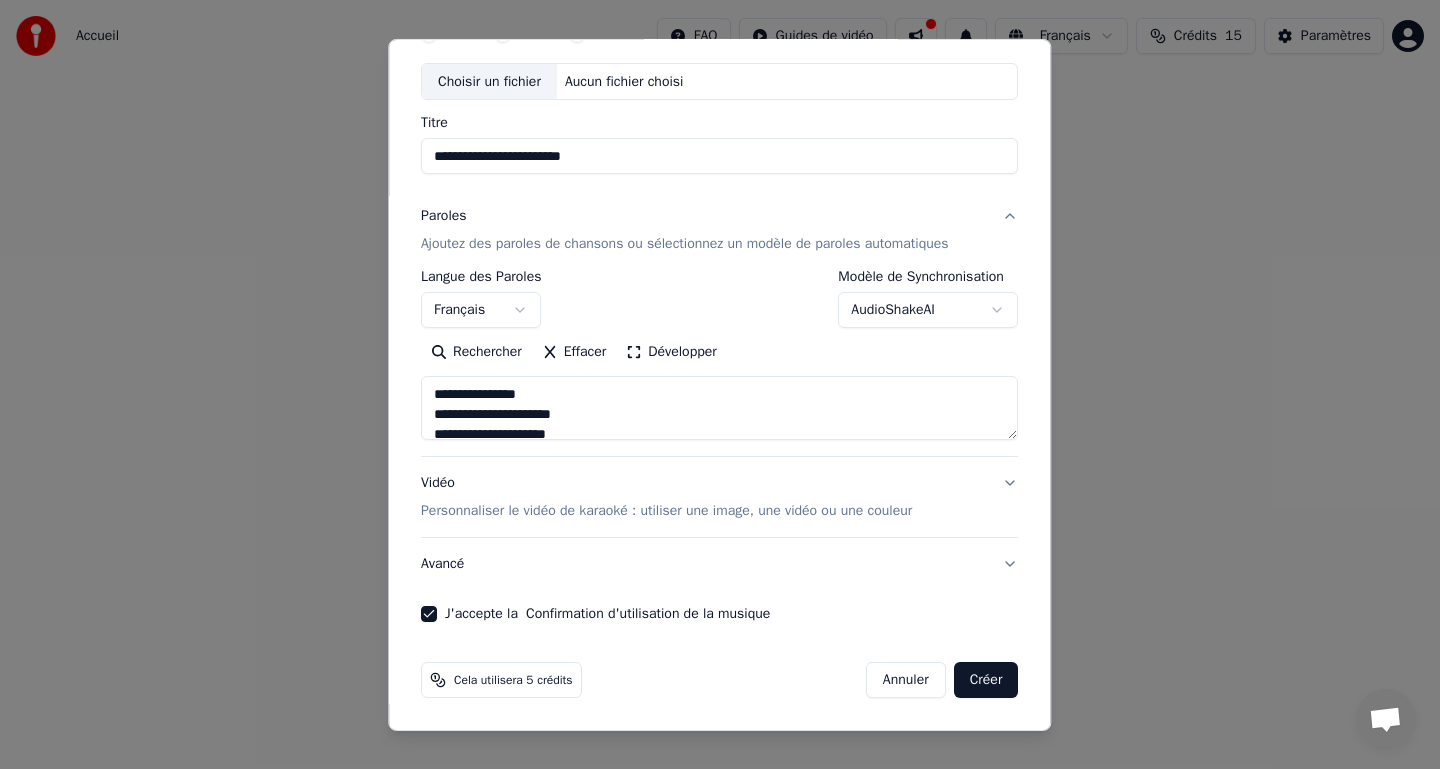 click on "Créer" at bounding box center [986, 680] 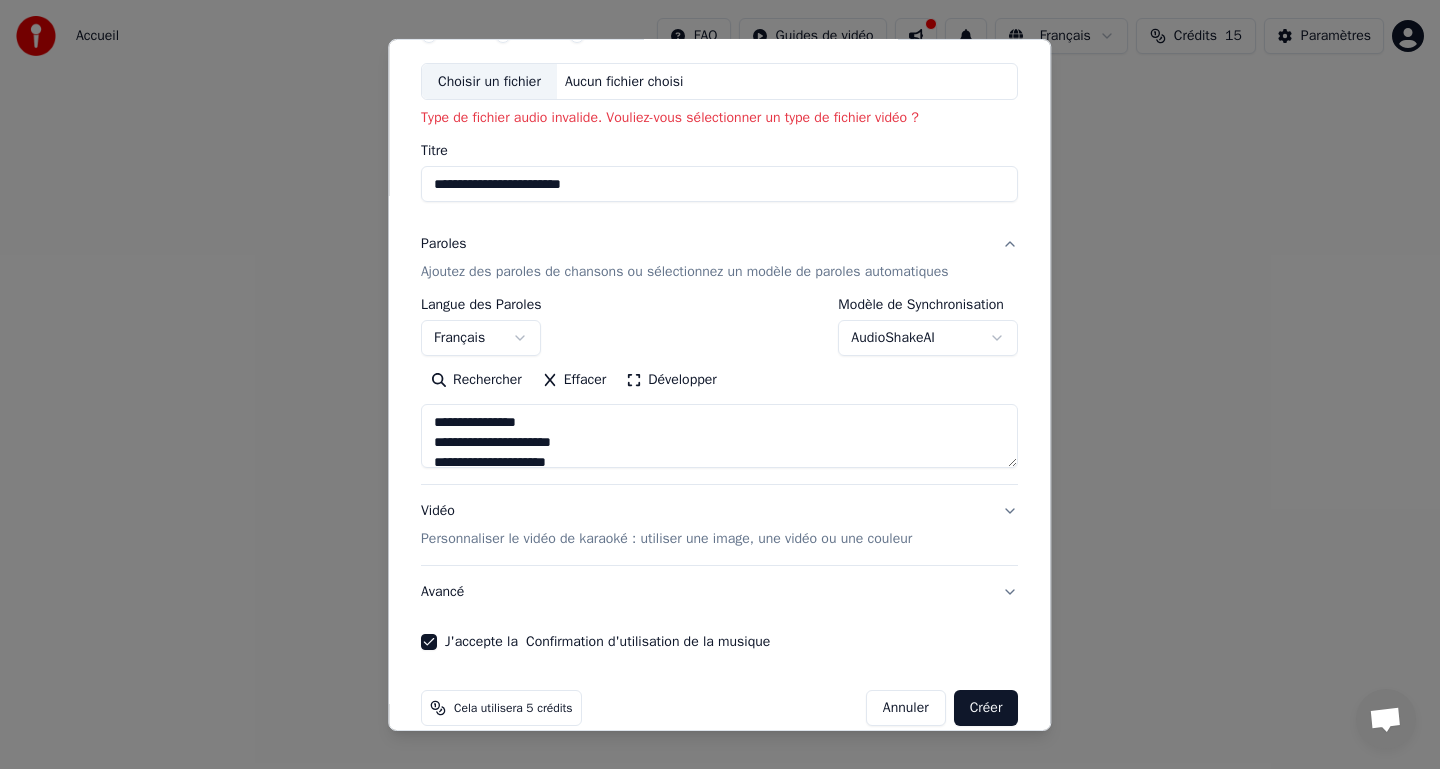 click on "Choisir un fichier" at bounding box center [489, 81] 